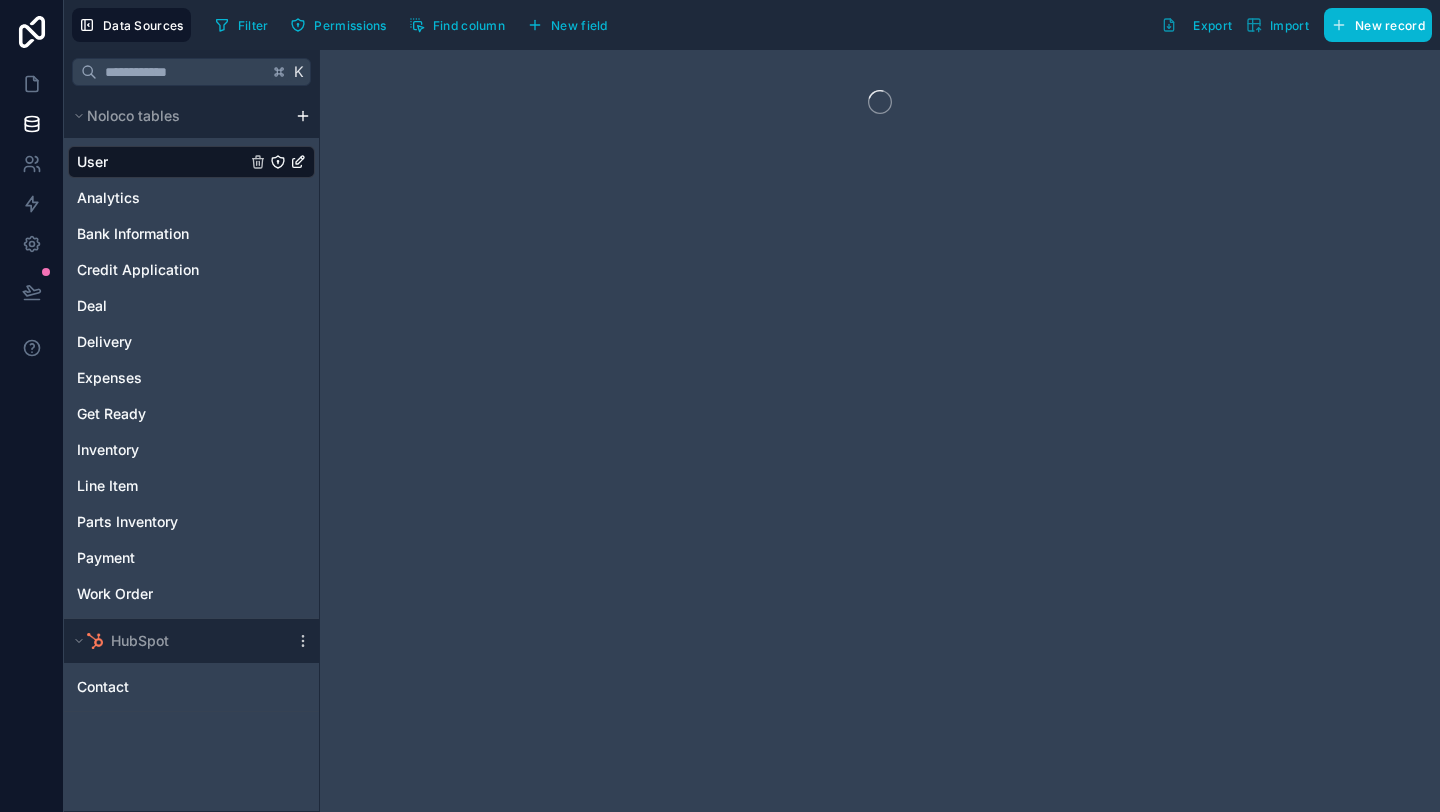 scroll, scrollTop: 0, scrollLeft: 0, axis: both 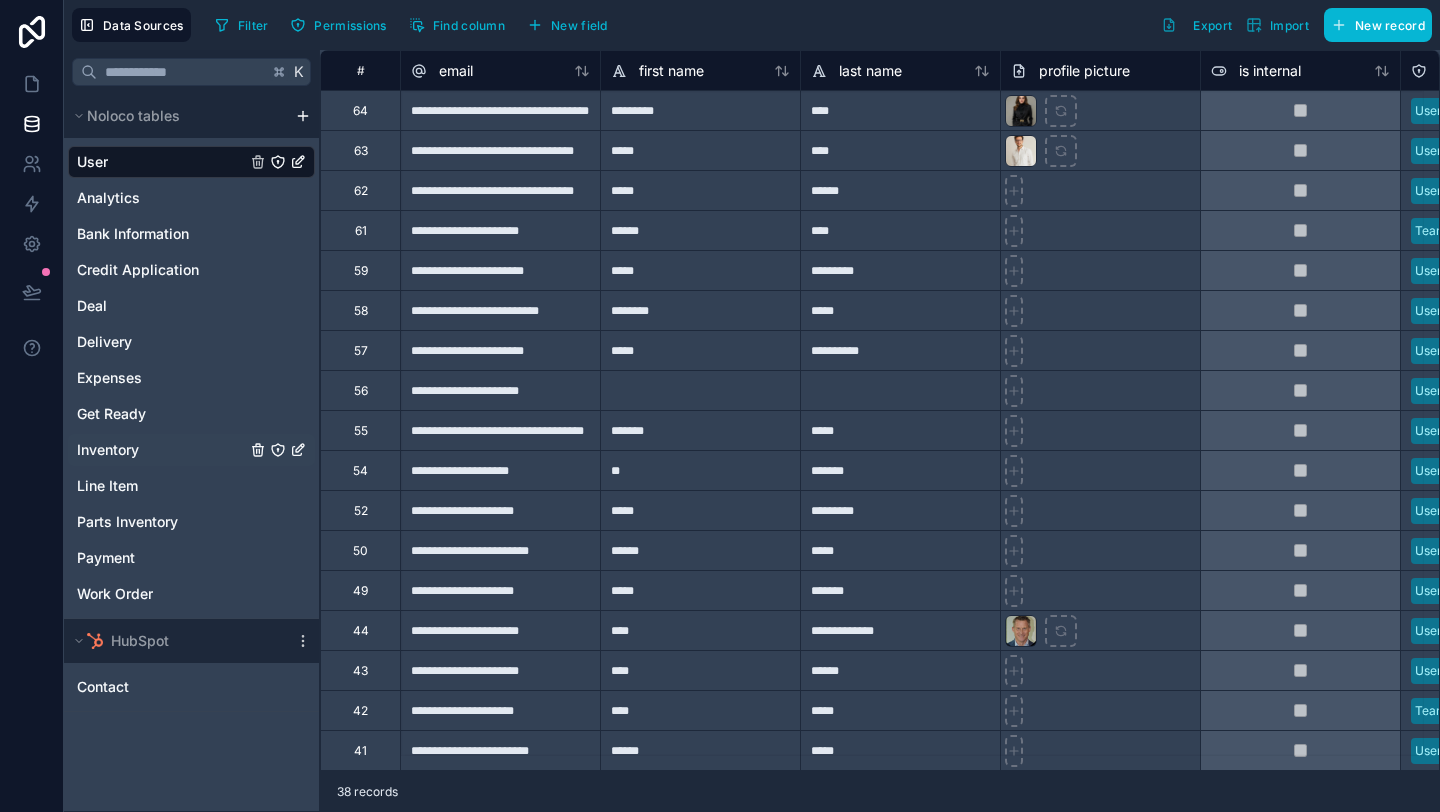 click on "Inventory" at bounding box center (191, 450) 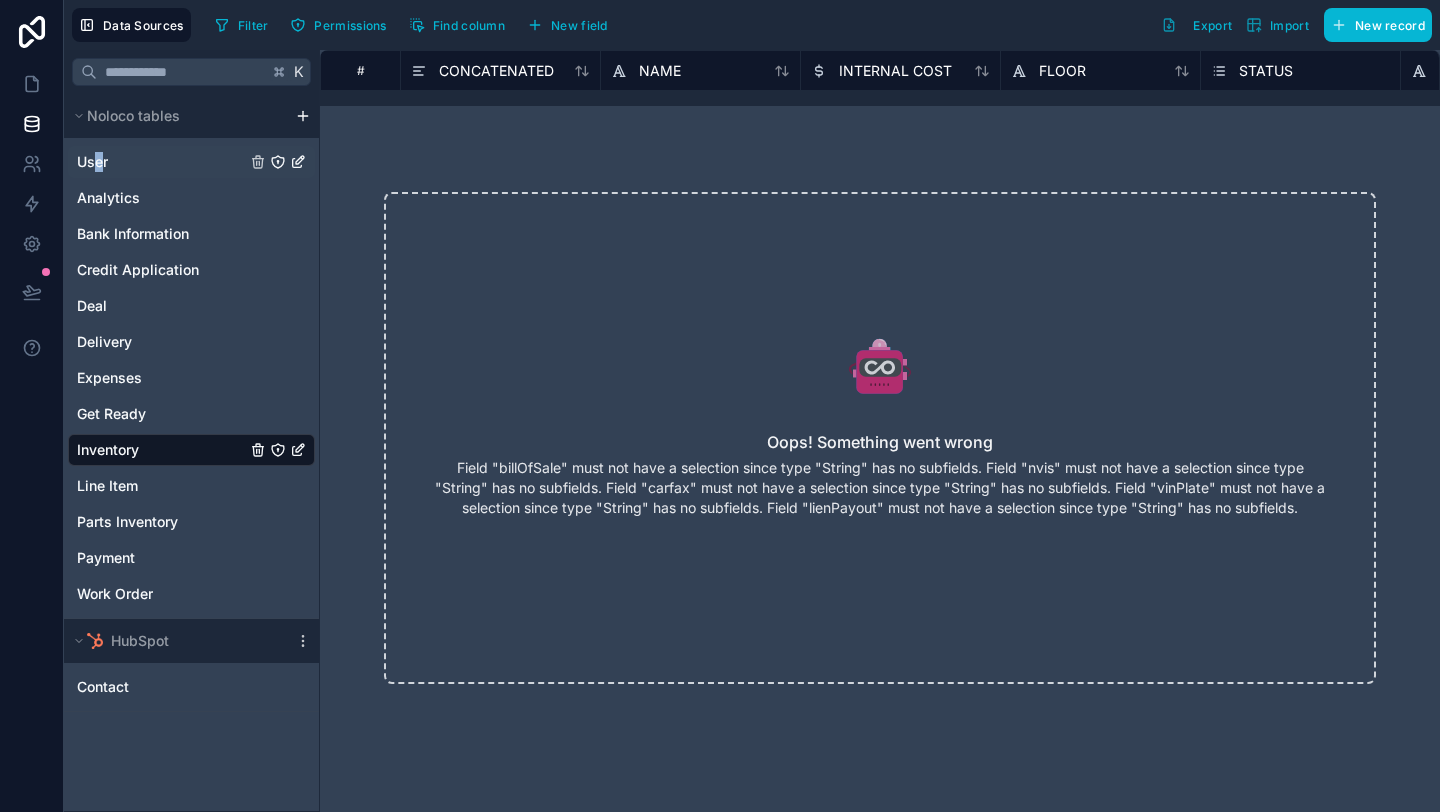 click on "User" at bounding box center [92, 162] 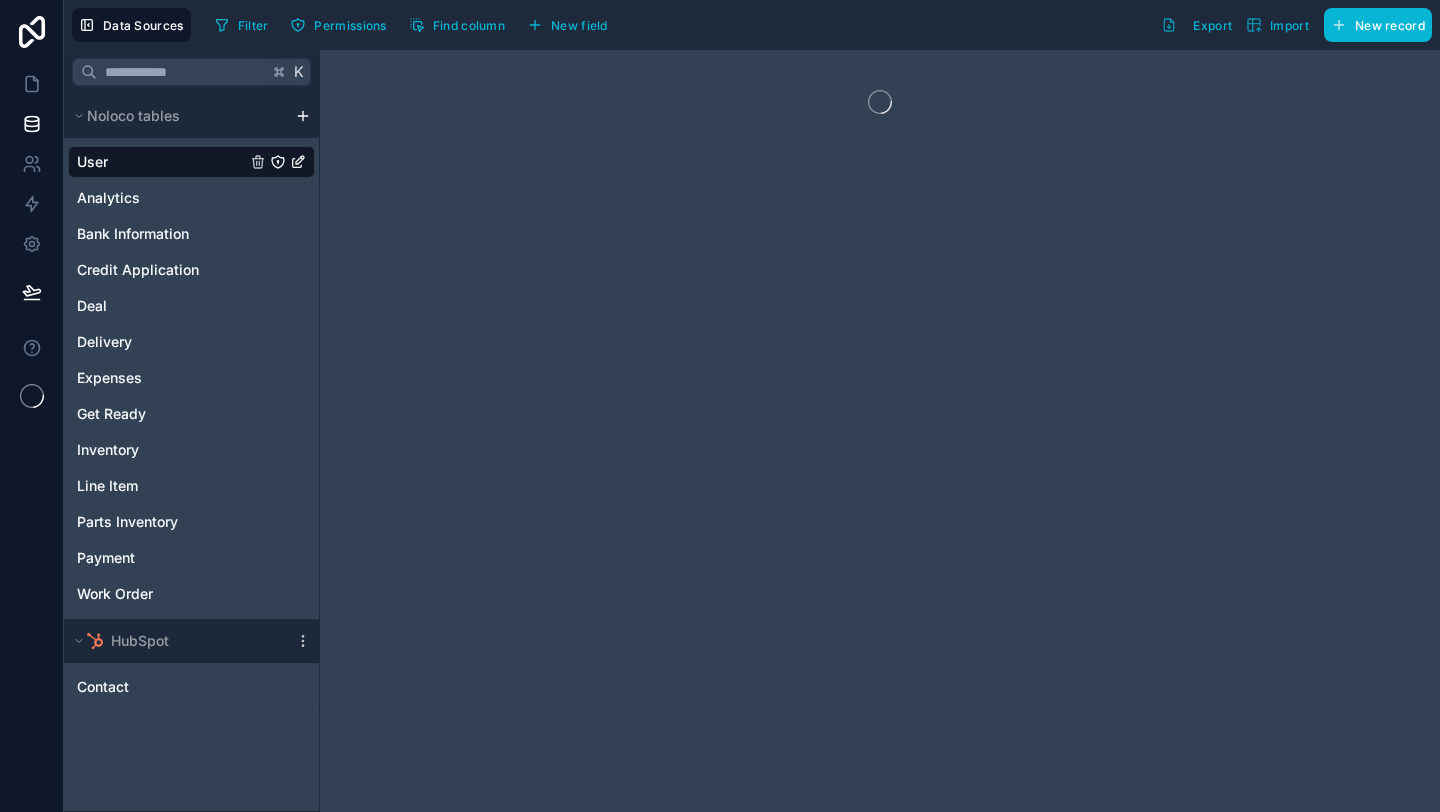 scroll, scrollTop: 0, scrollLeft: 0, axis: both 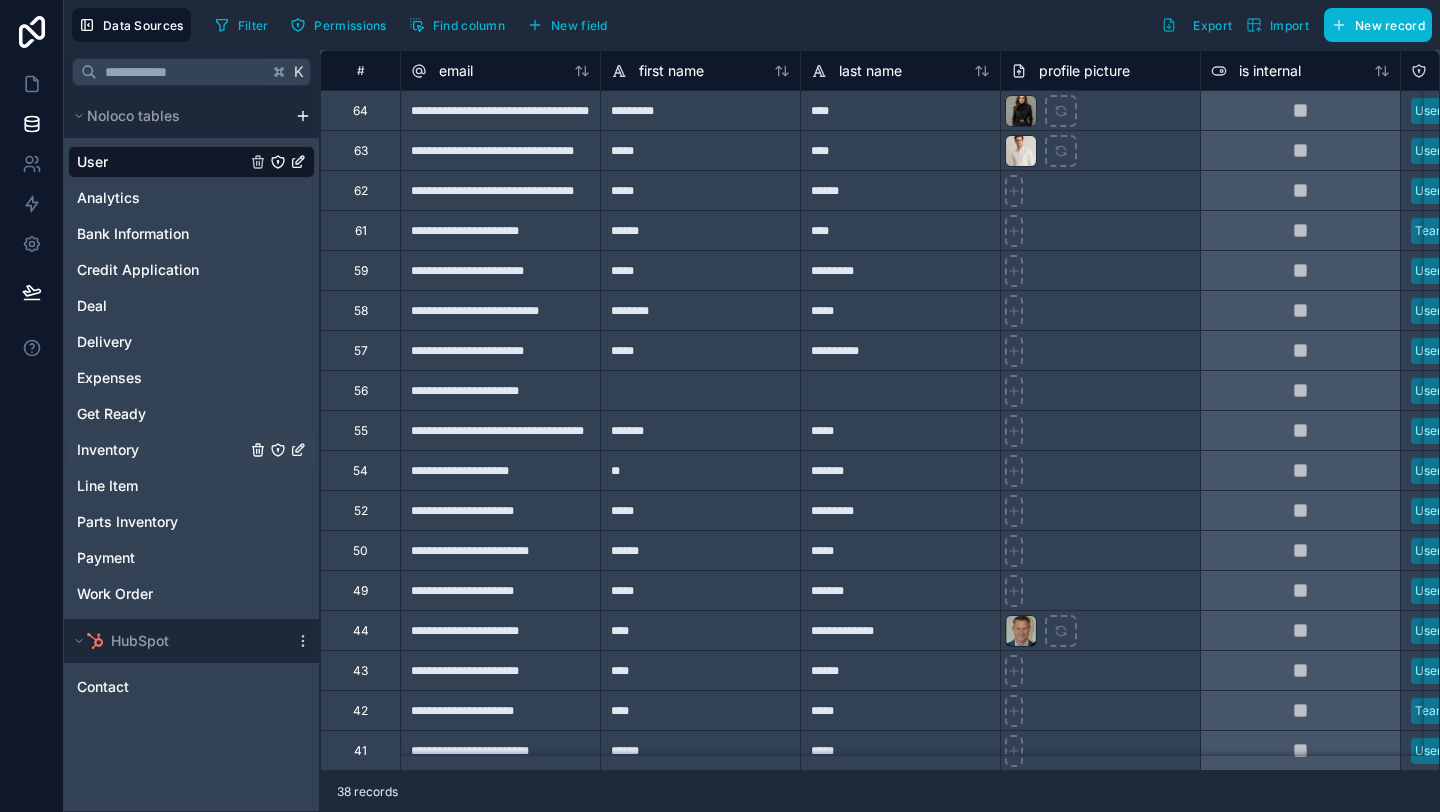 click on "Inventory" at bounding box center [191, 450] 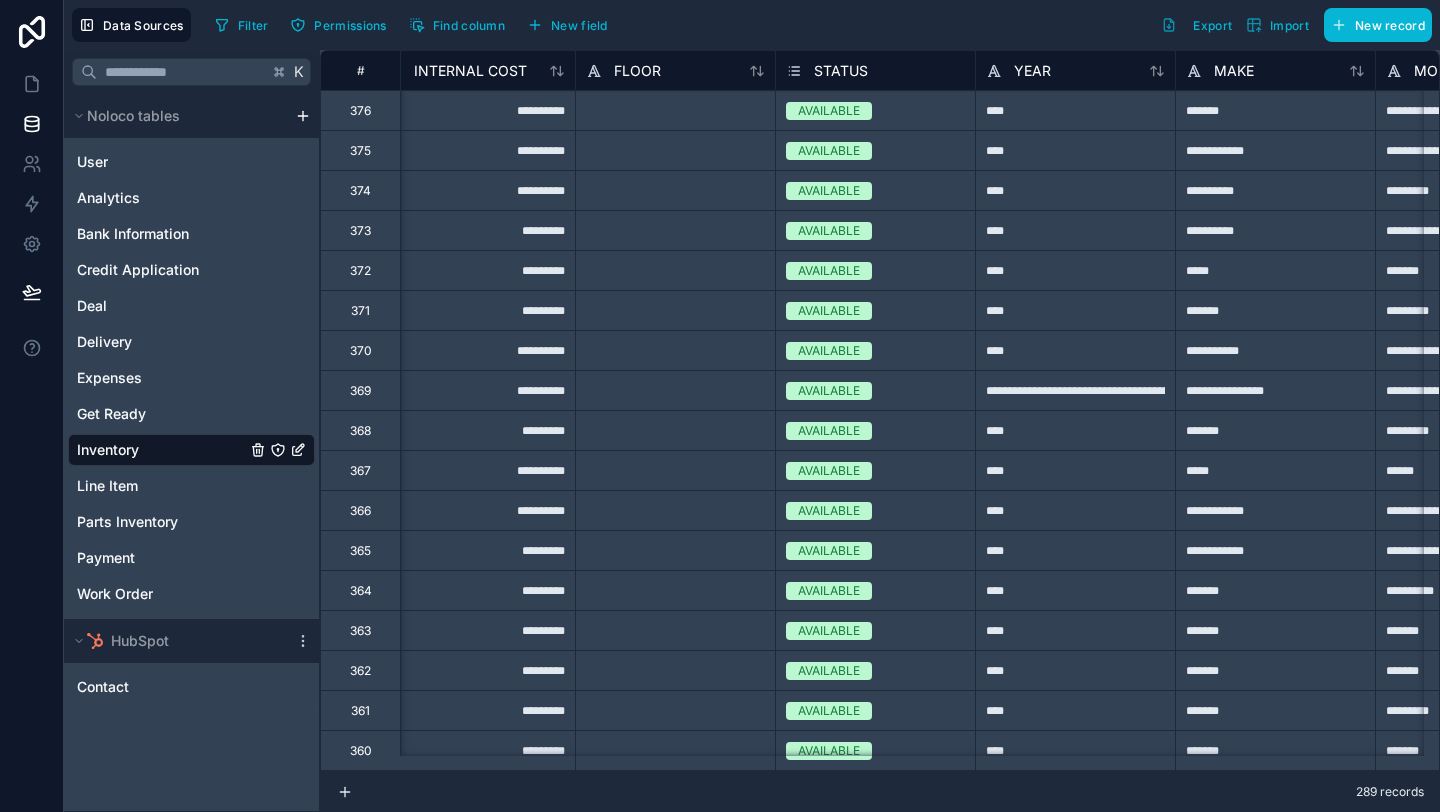 scroll, scrollTop: 0, scrollLeft: 327, axis: horizontal 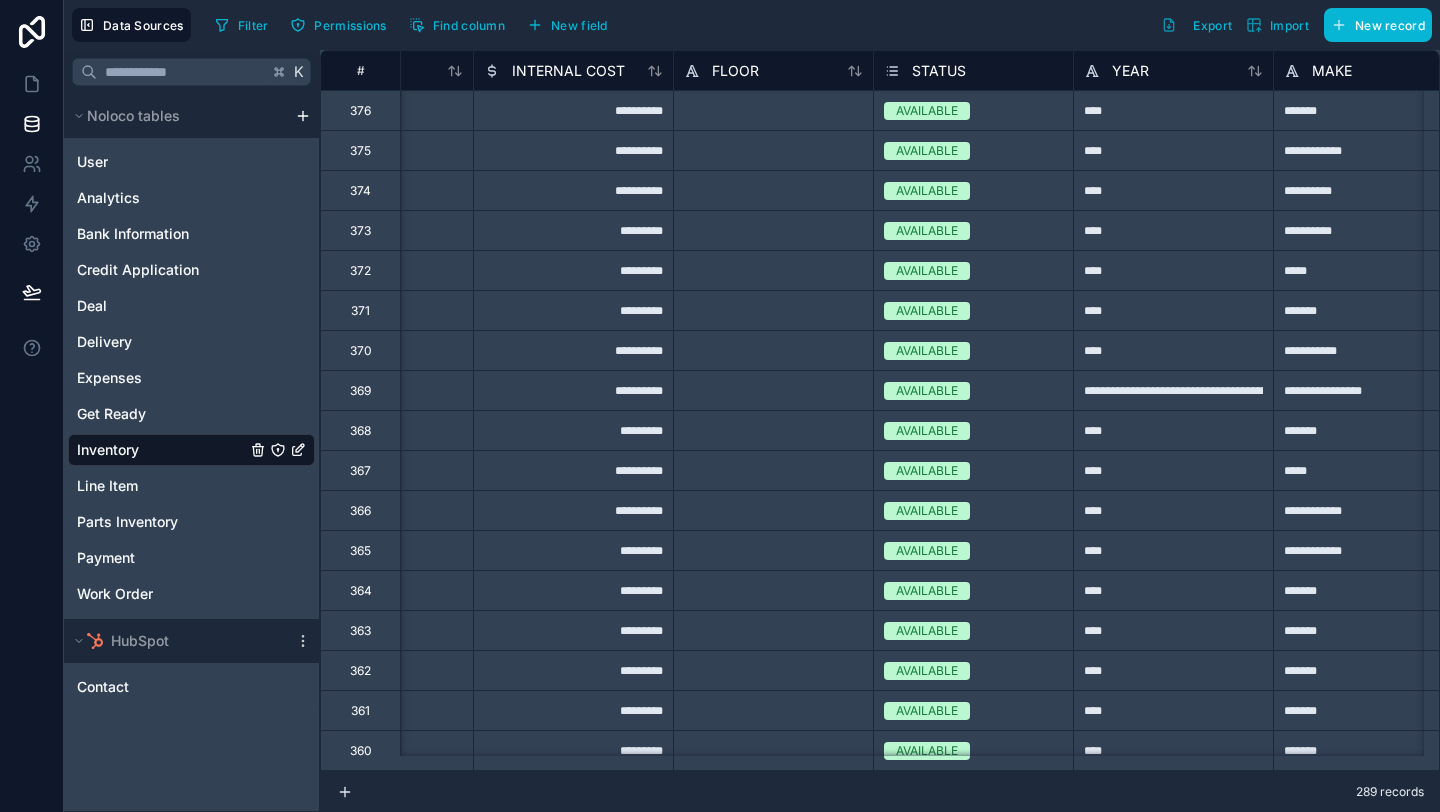 click on "**********" at bounding box center [573, 110] 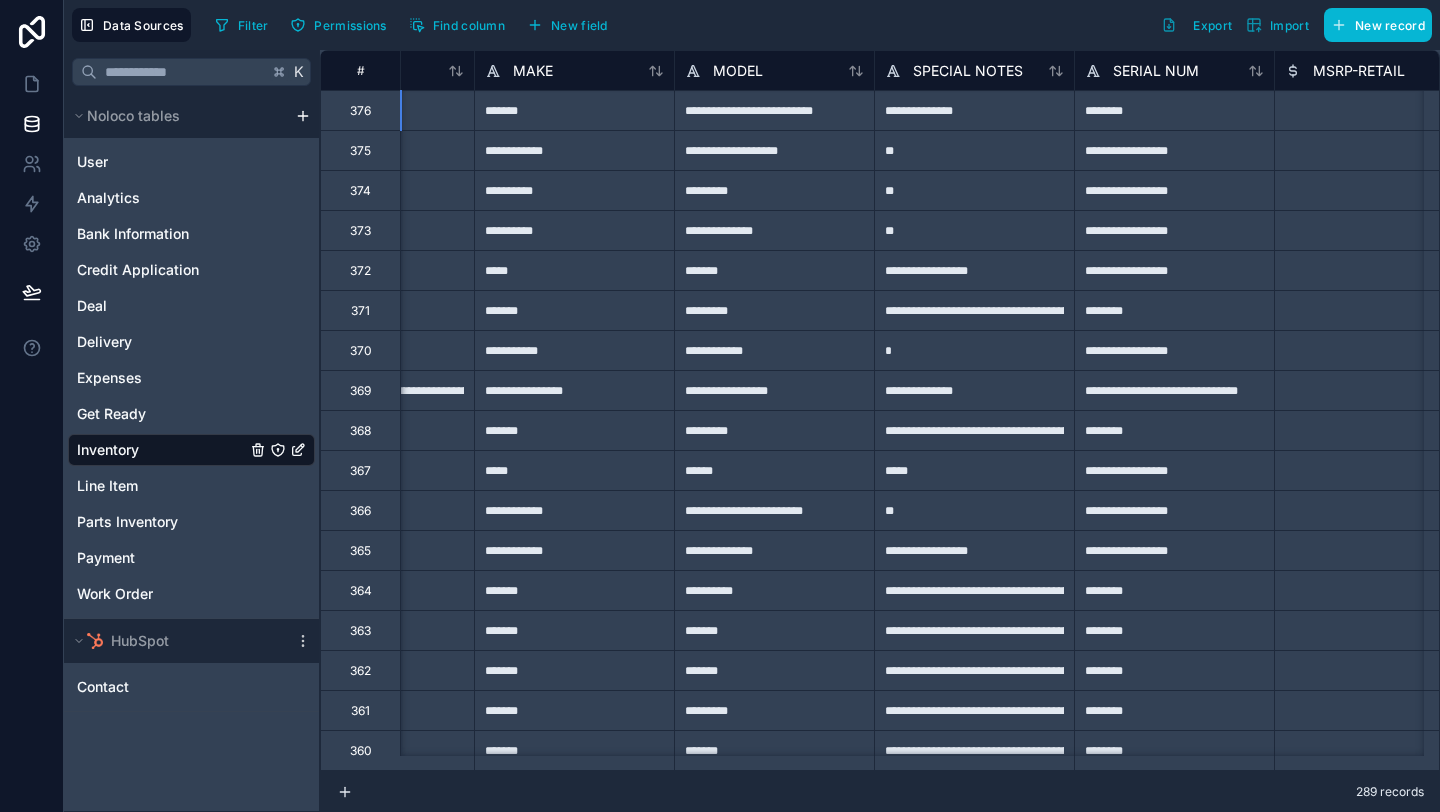 scroll, scrollTop: 0, scrollLeft: 1088, axis: horizontal 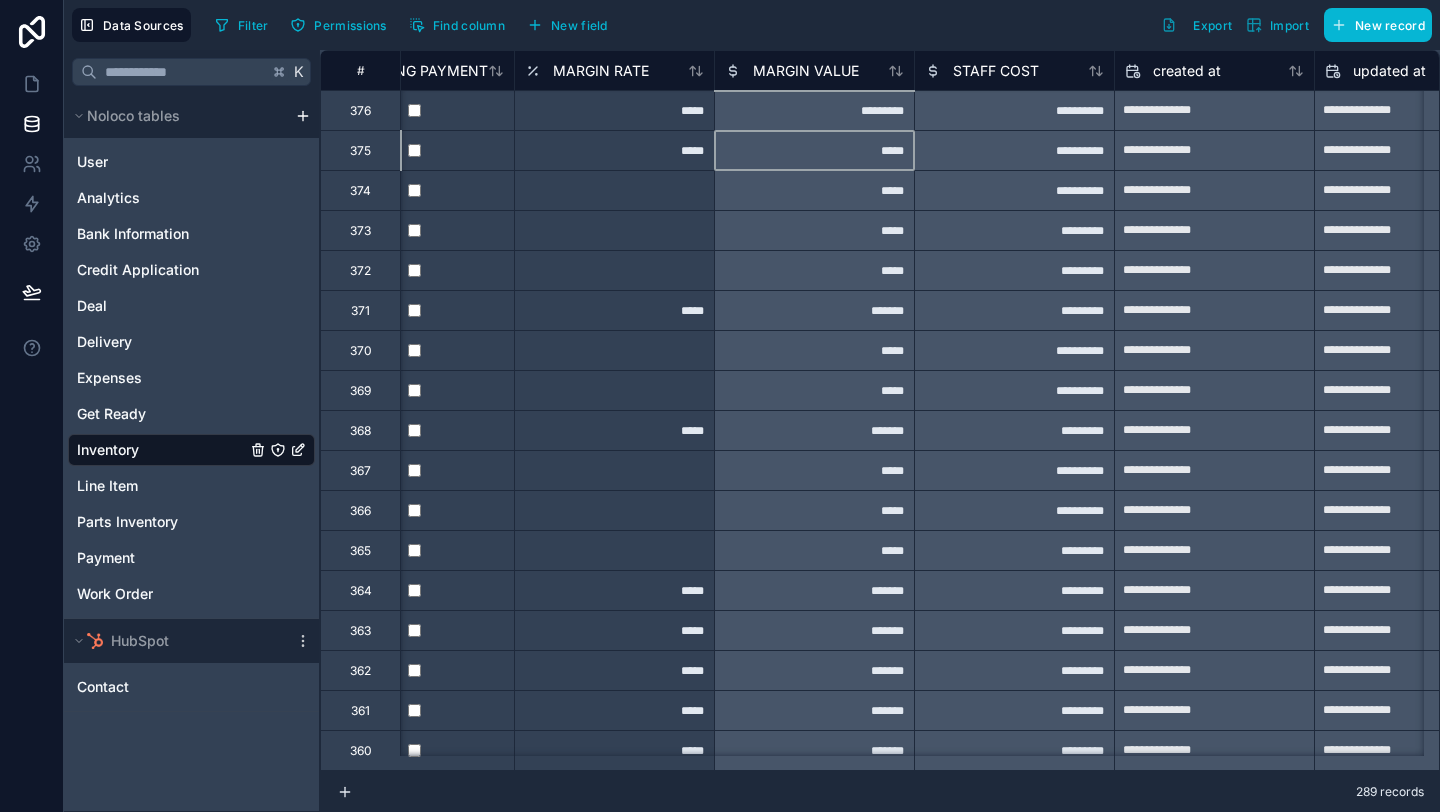 click on "*****" at bounding box center [814, 150] 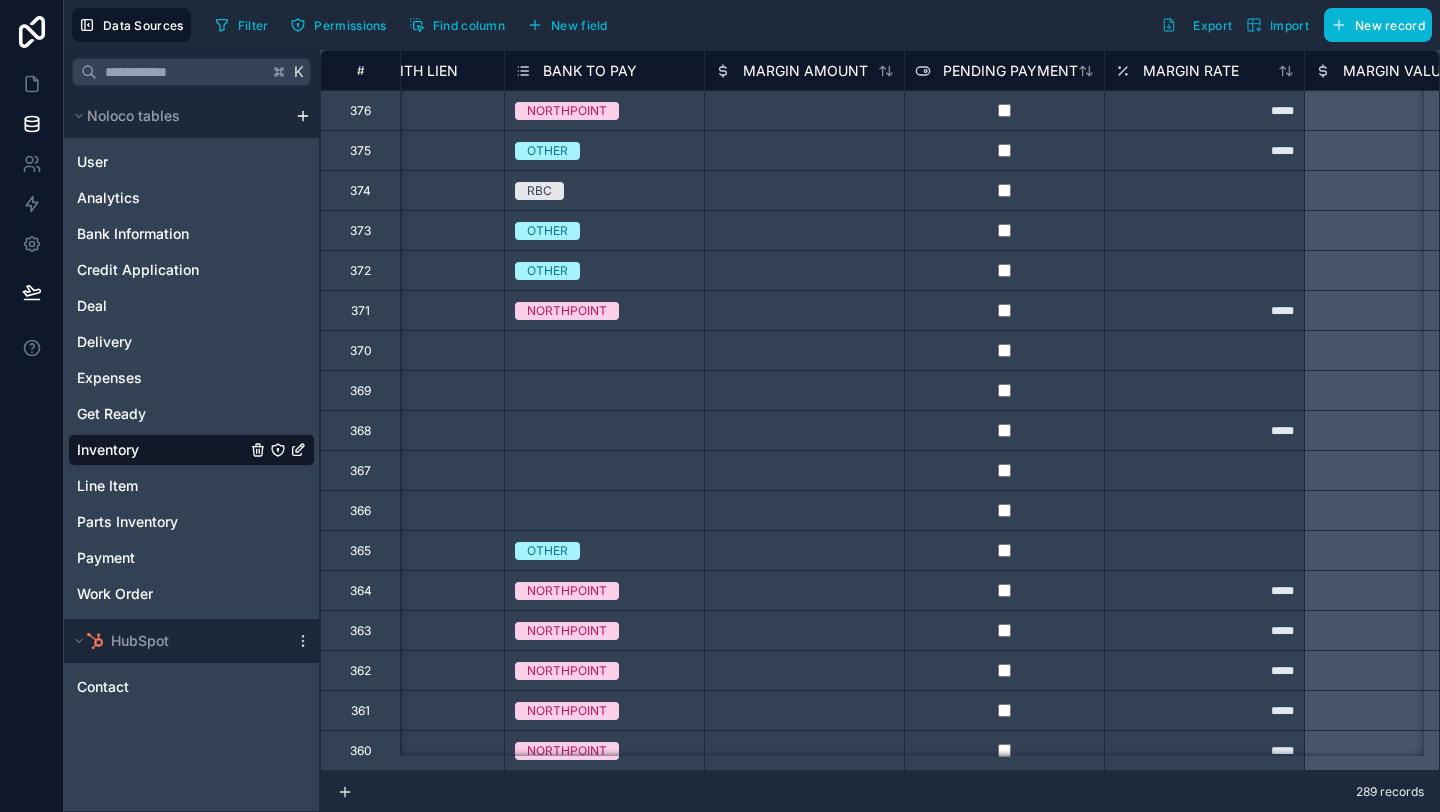 scroll, scrollTop: 0, scrollLeft: 12594, axis: horizontal 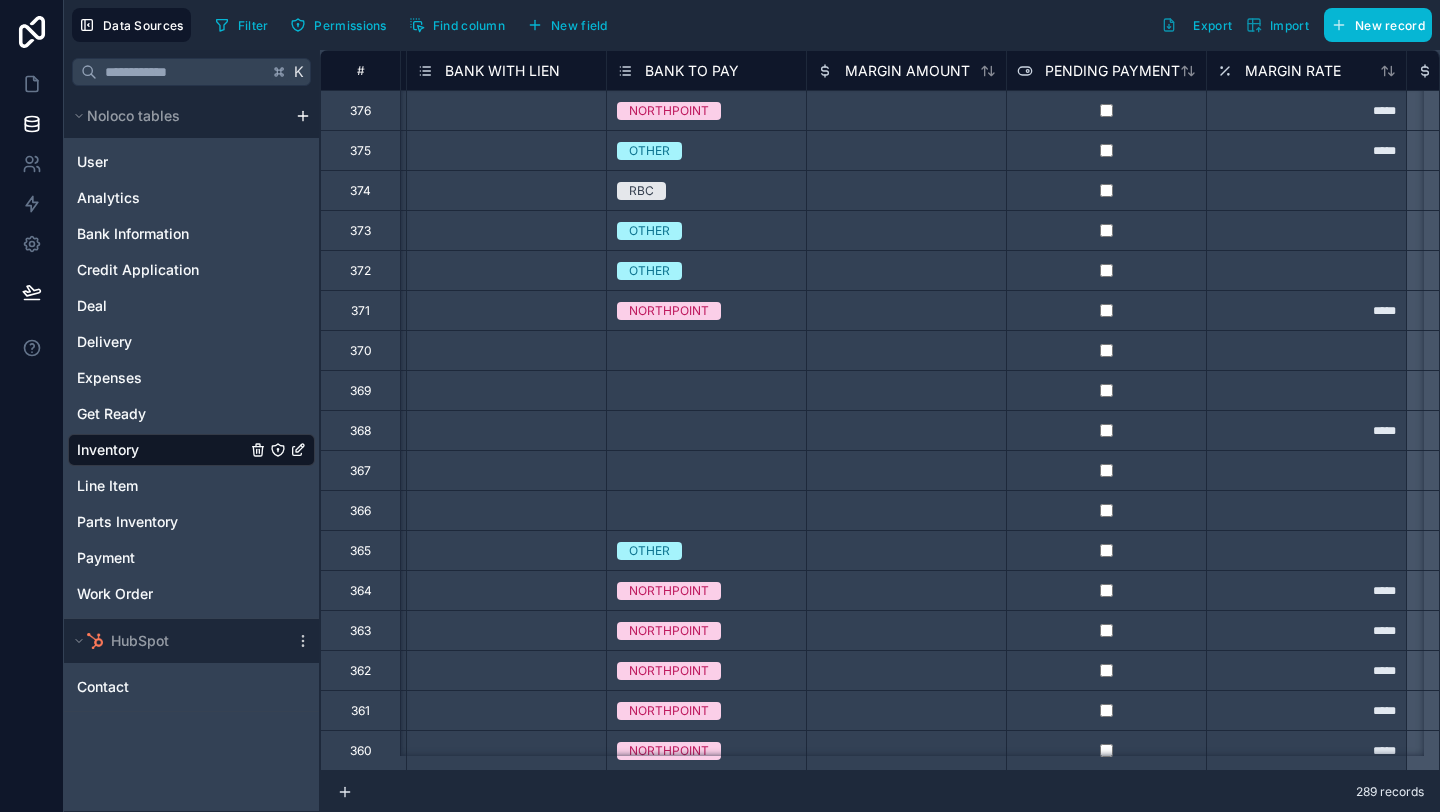 click at bounding box center [906, 110] 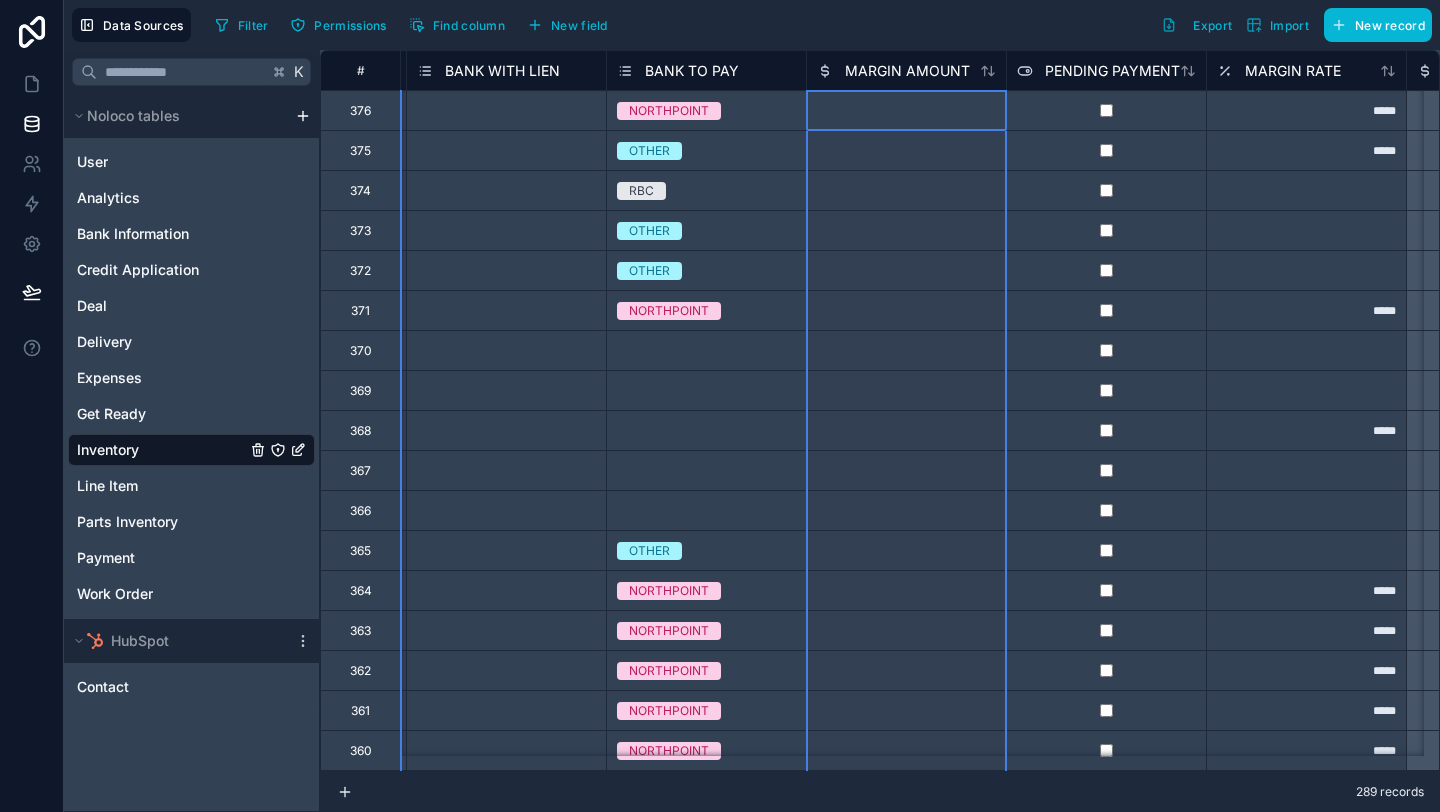 click on "MARGIN AMOUNT" at bounding box center [906, 70] 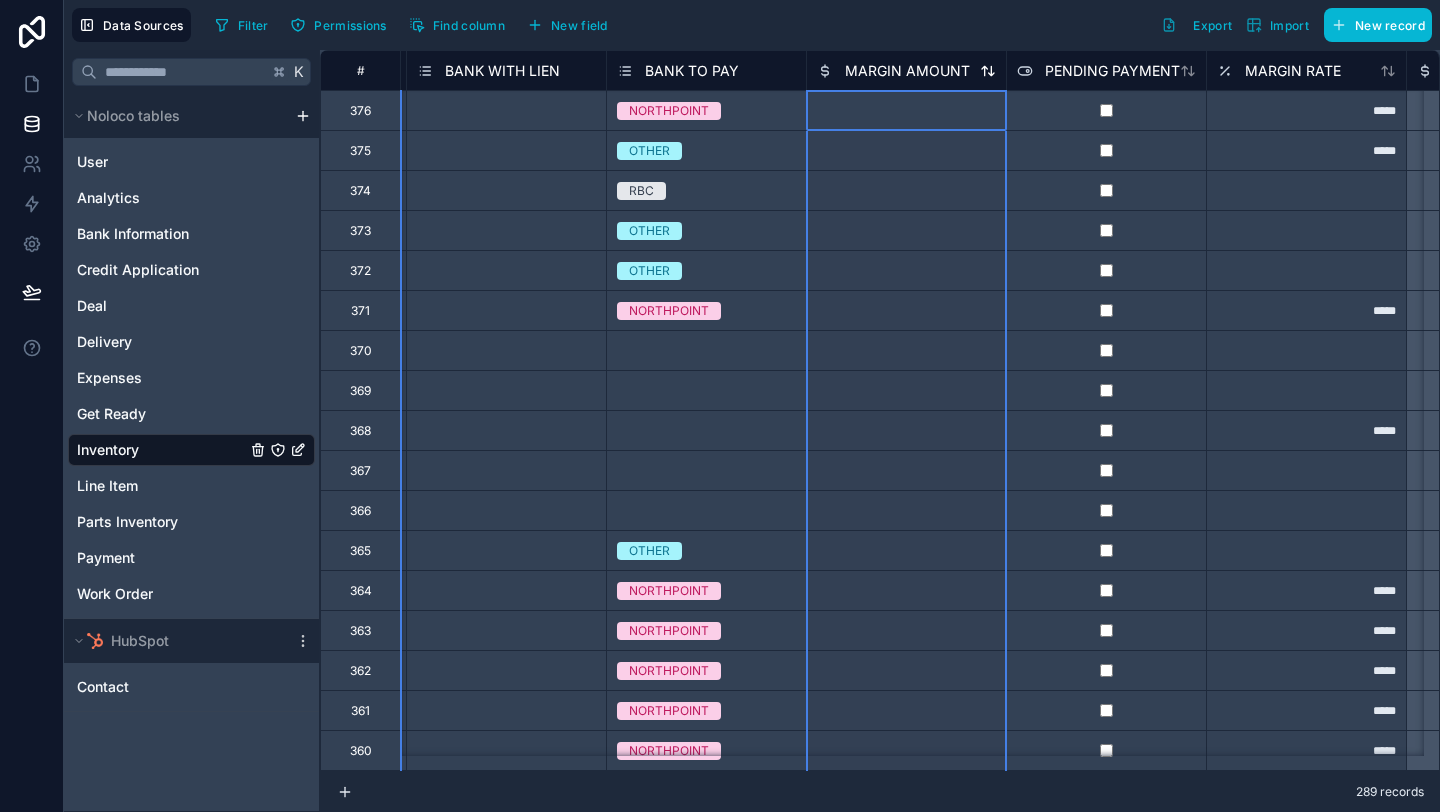 click on "MARGIN AMOUNT" at bounding box center [907, 71] 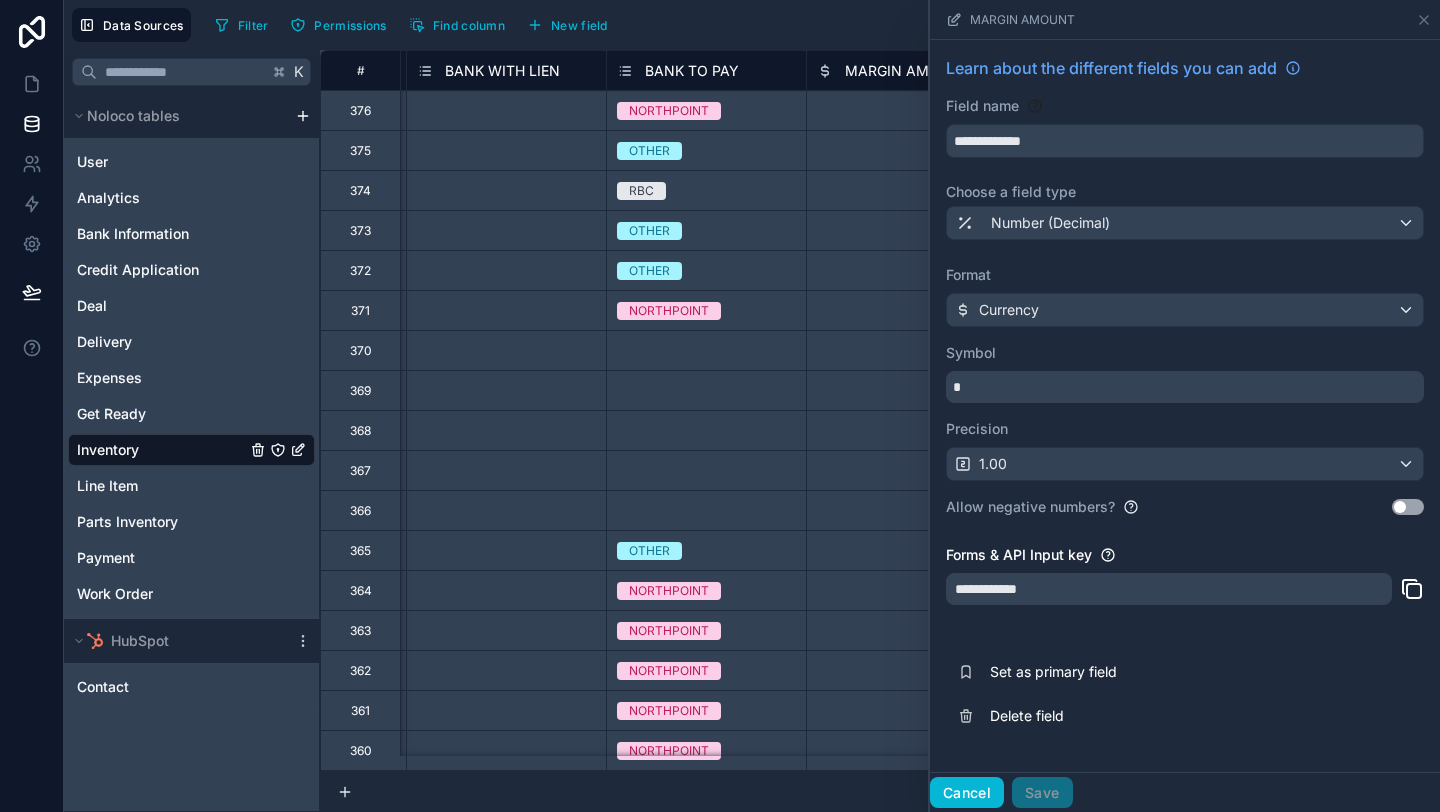 click on "Cancel" at bounding box center (967, 793) 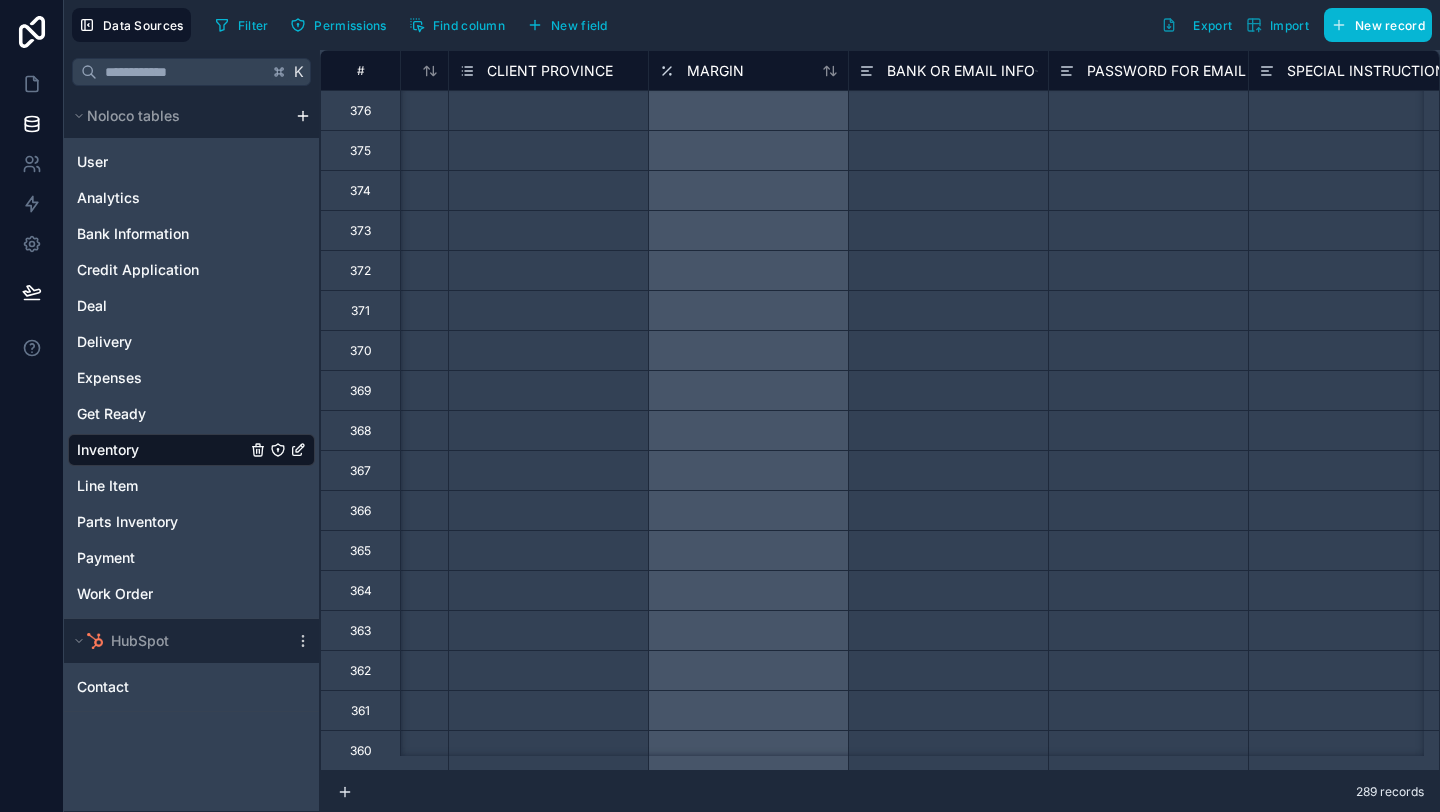scroll, scrollTop: 0, scrollLeft: 10550, axis: horizontal 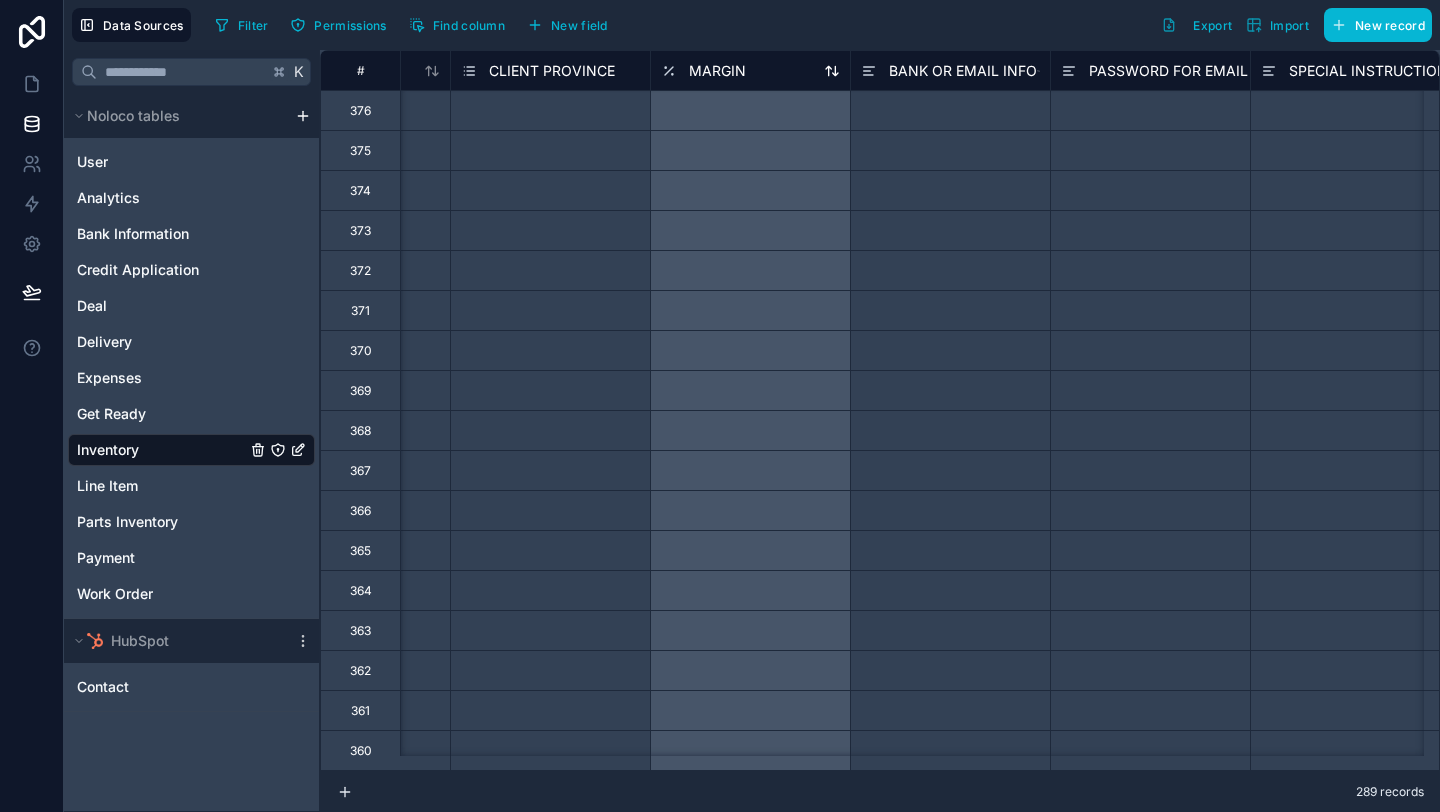 click on "MARGIN" at bounding box center [717, 71] 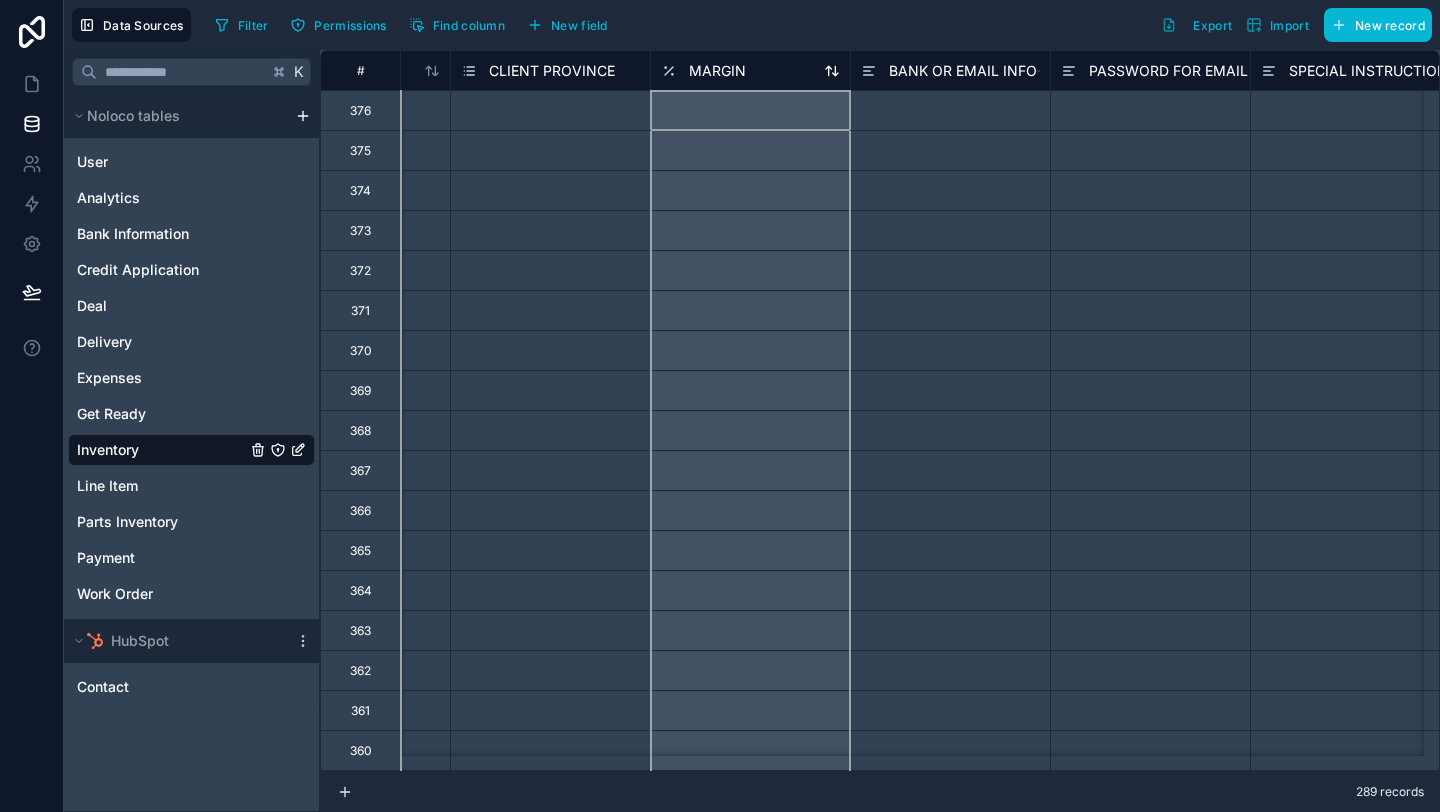 click on "MARGIN" at bounding box center [717, 71] 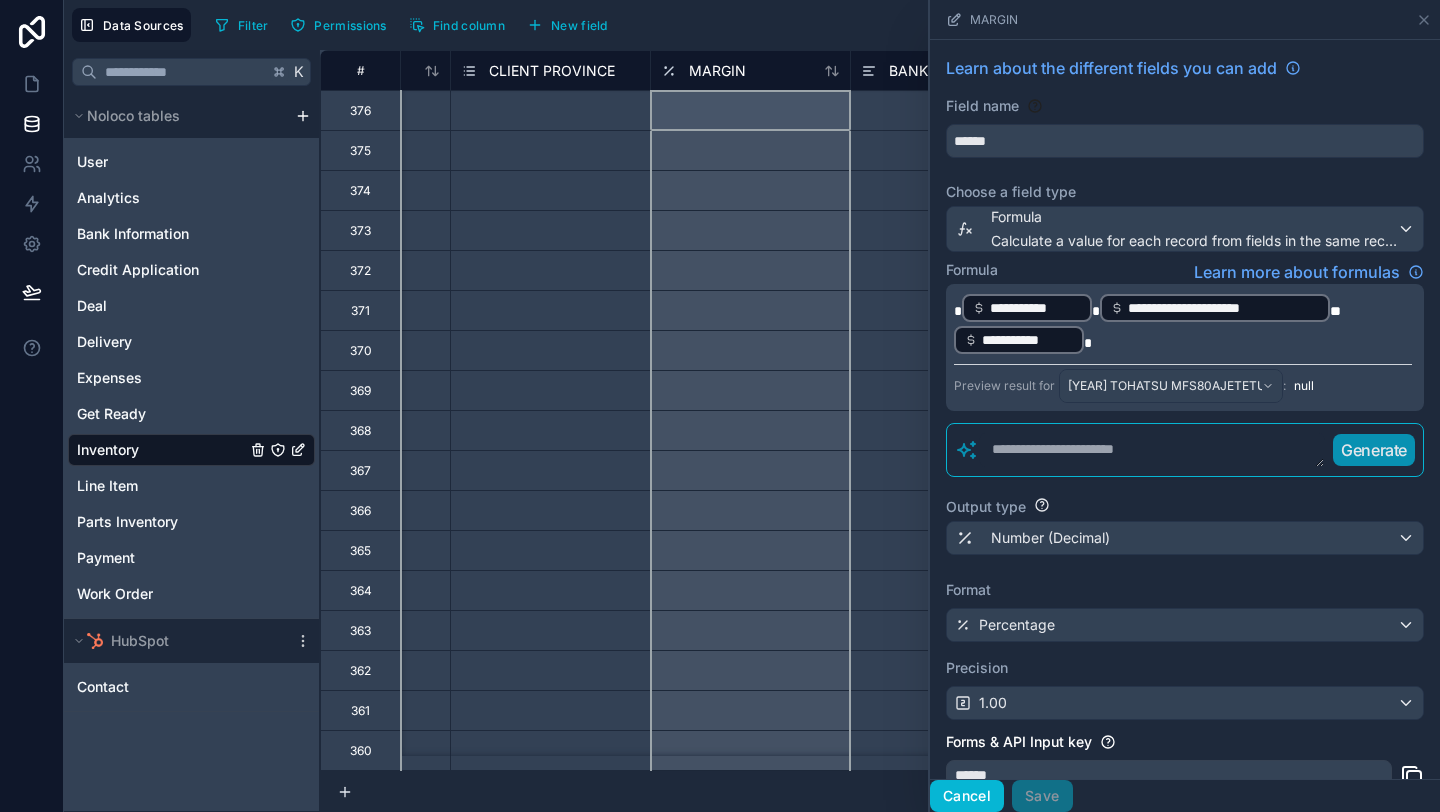 click on "Cancel" at bounding box center [967, 796] 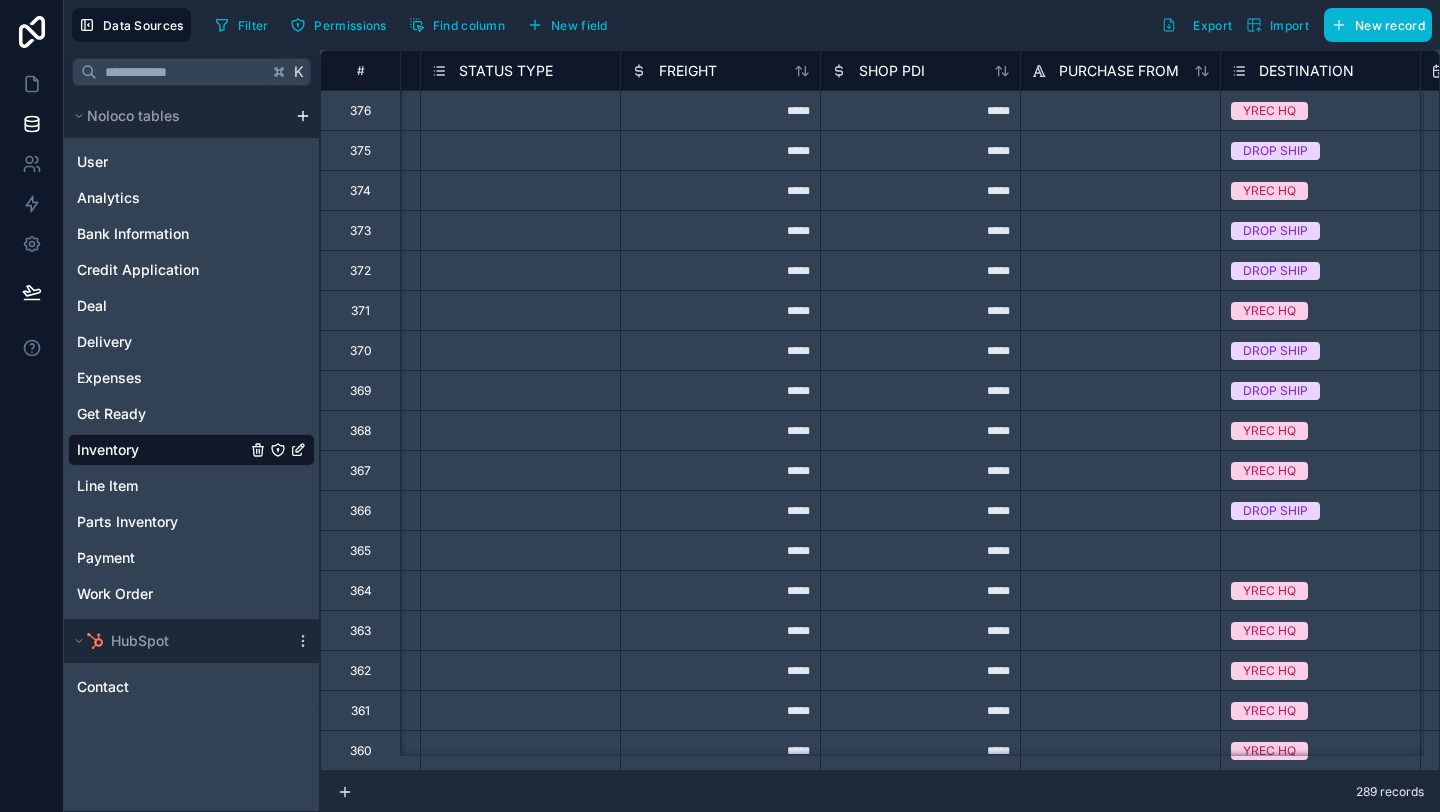 scroll, scrollTop: 0, scrollLeft: 9120, axis: horizontal 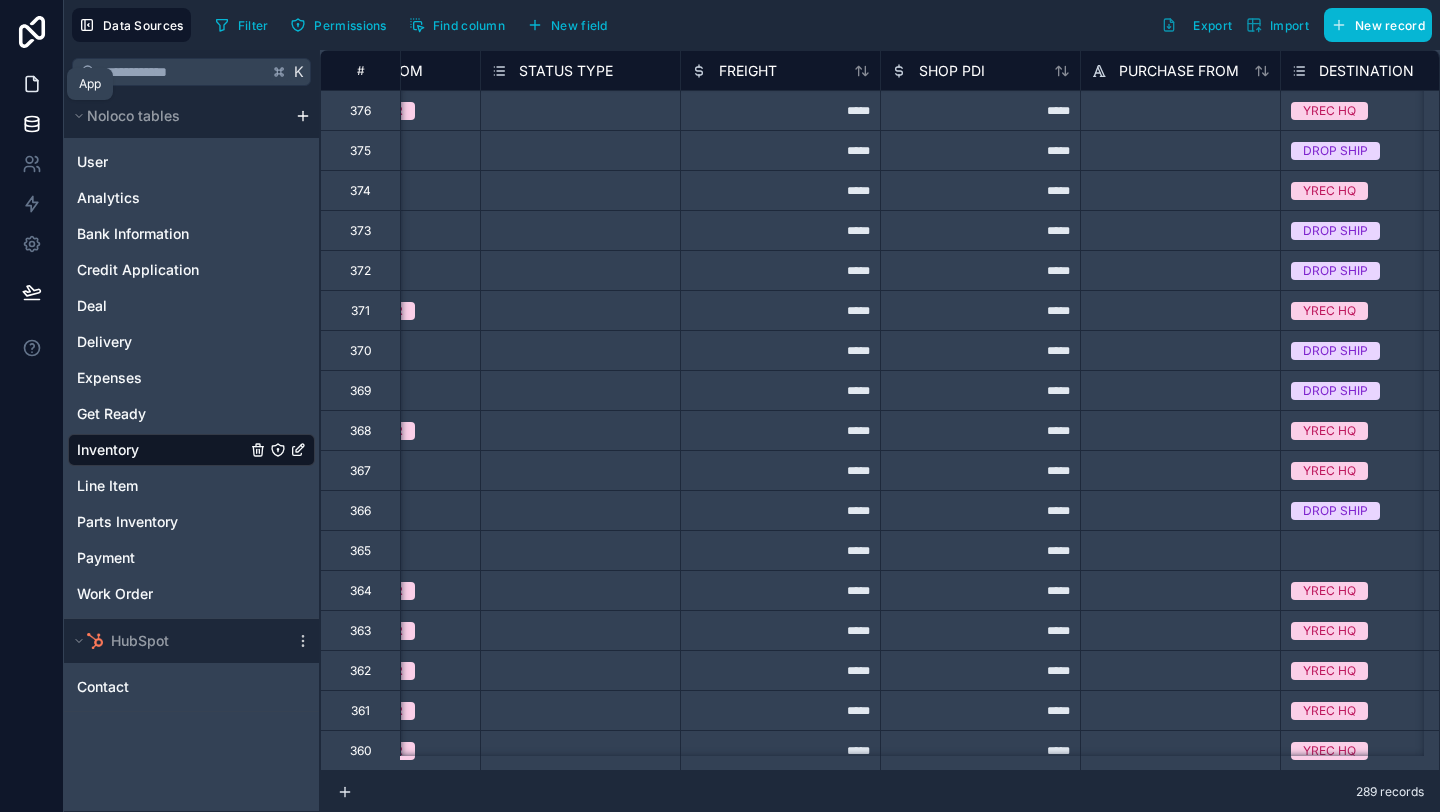 click 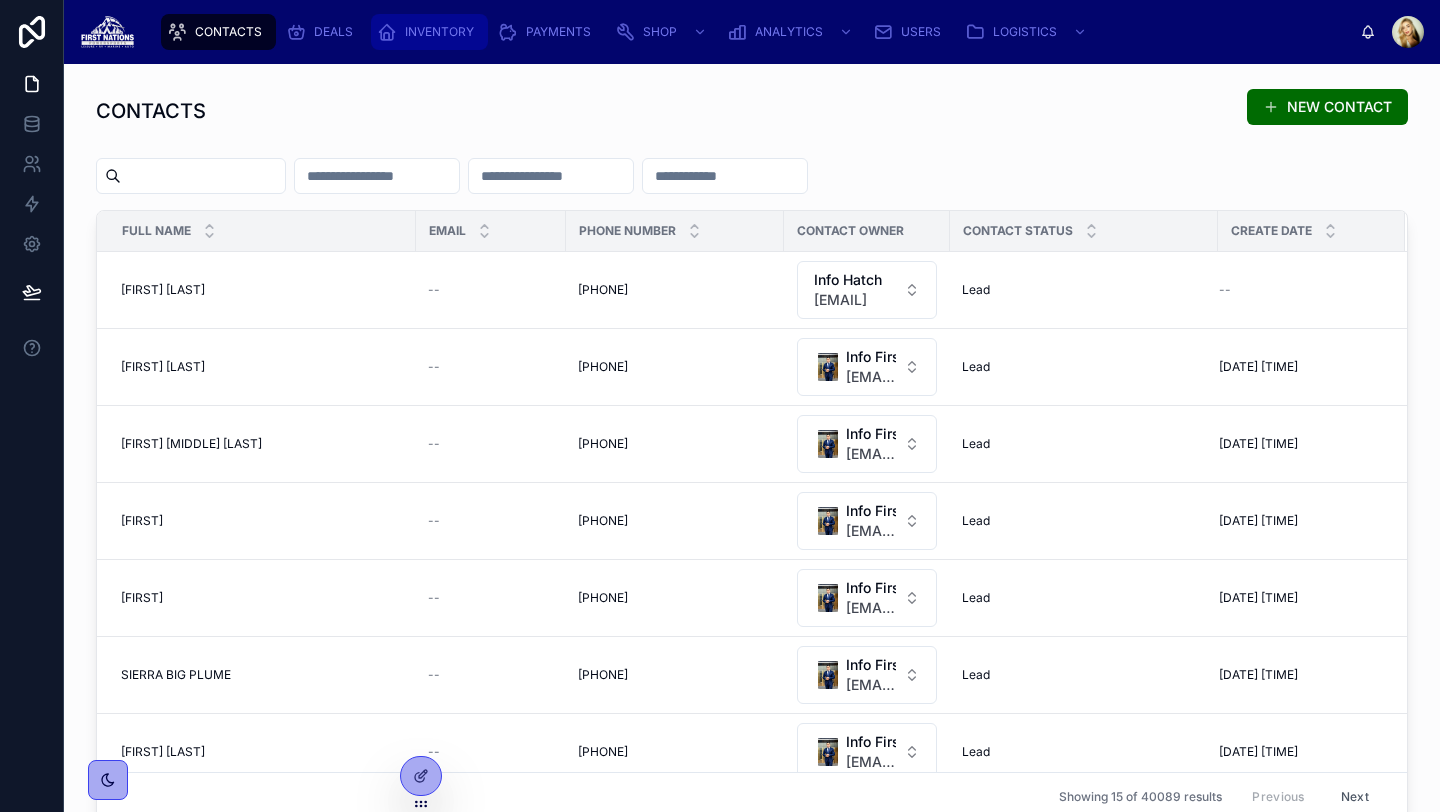 click on "INVENTORY" at bounding box center (439, 32) 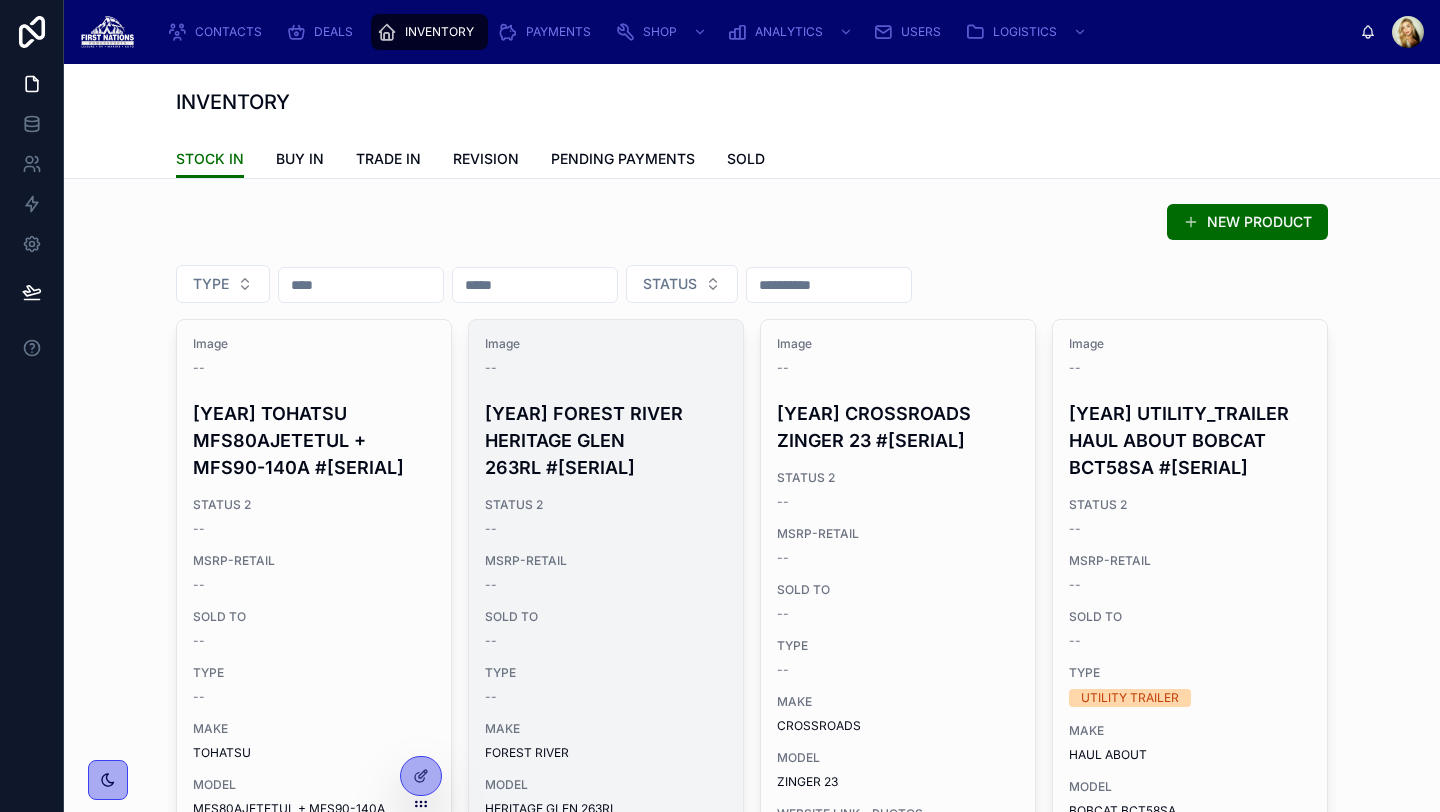 click on "[YEAR] FOREST RIVER HERITAGE GLEN 263RL #[SERIAL]" at bounding box center (606, 436) 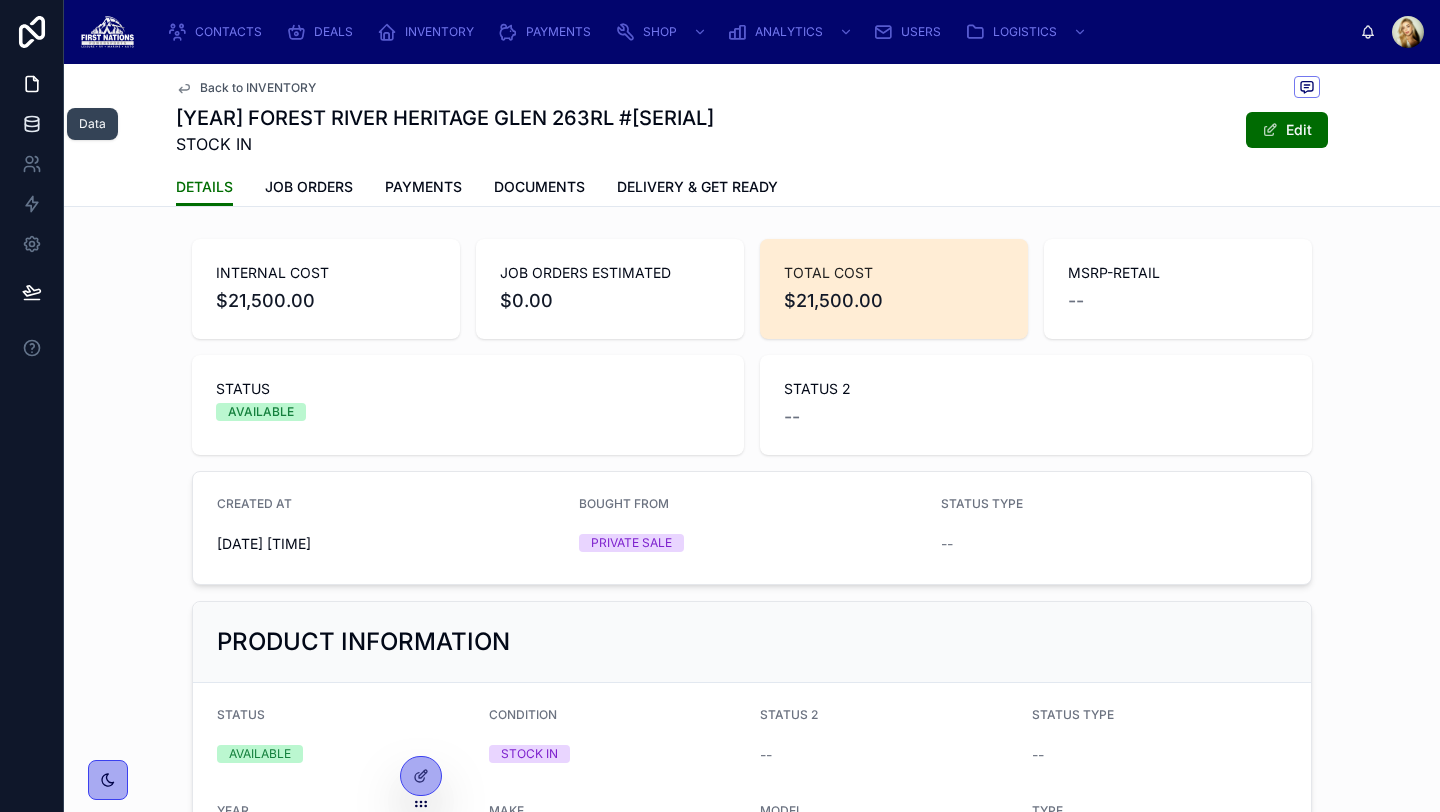 click 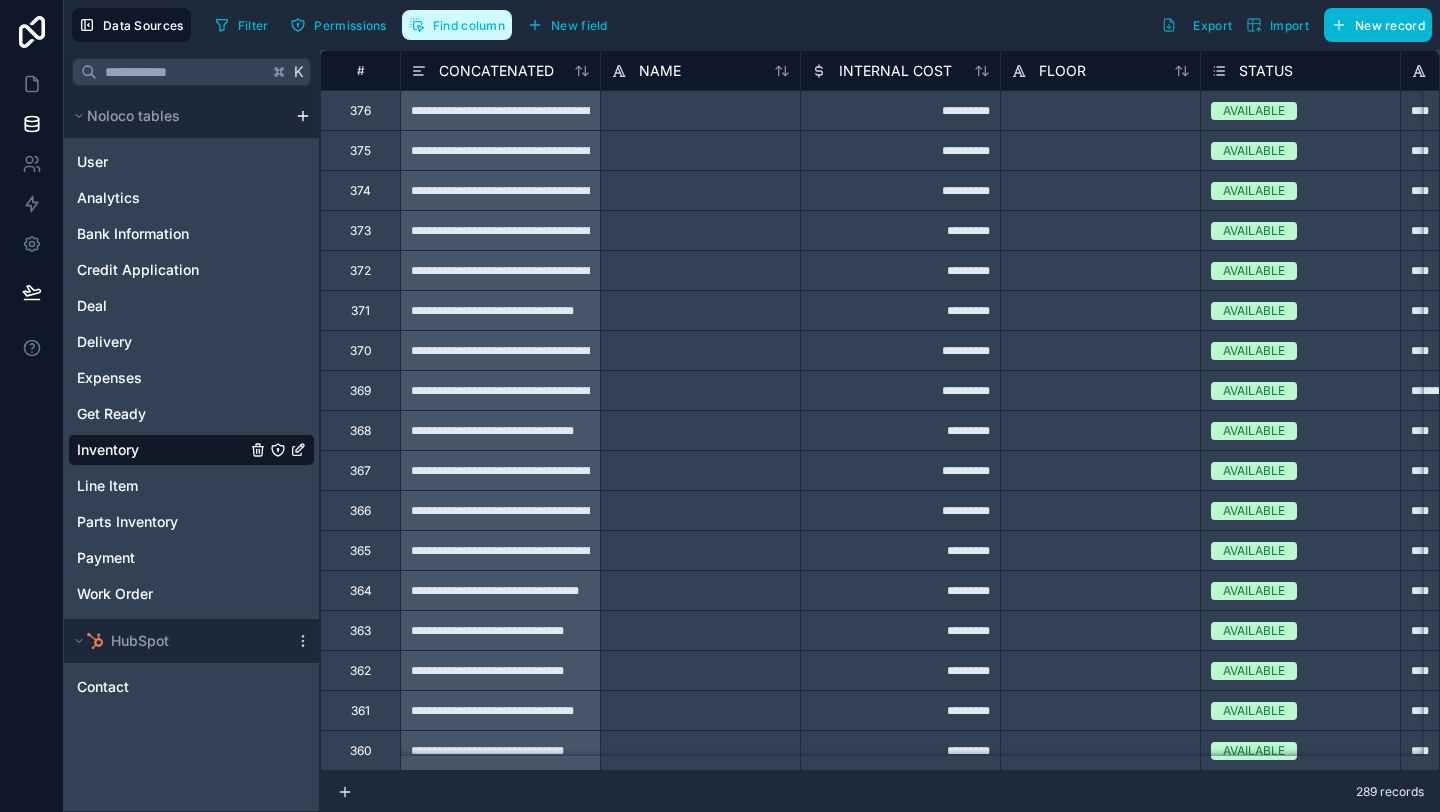 click on "Find column" at bounding box center [469, 25] 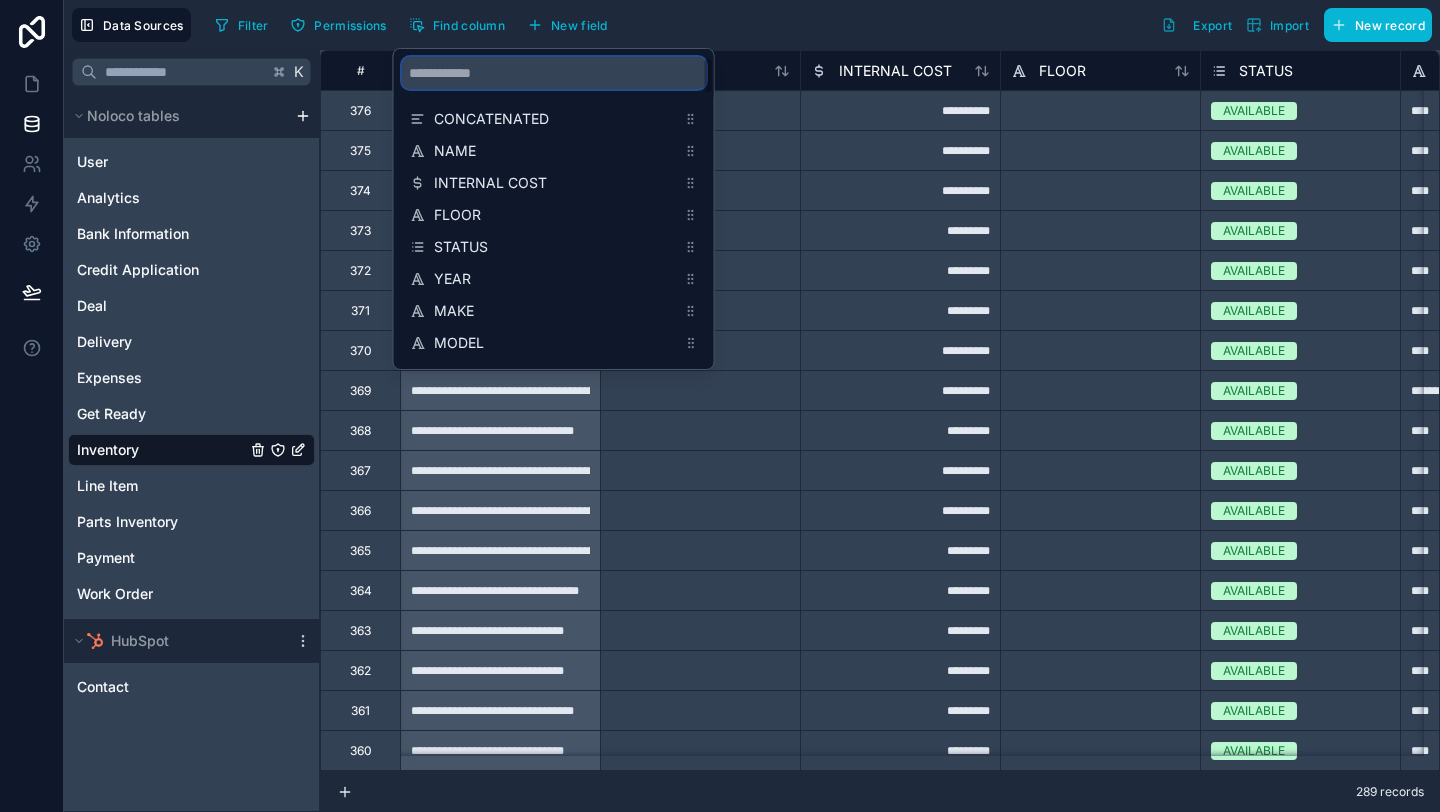 click at bounding box center (554, 73) 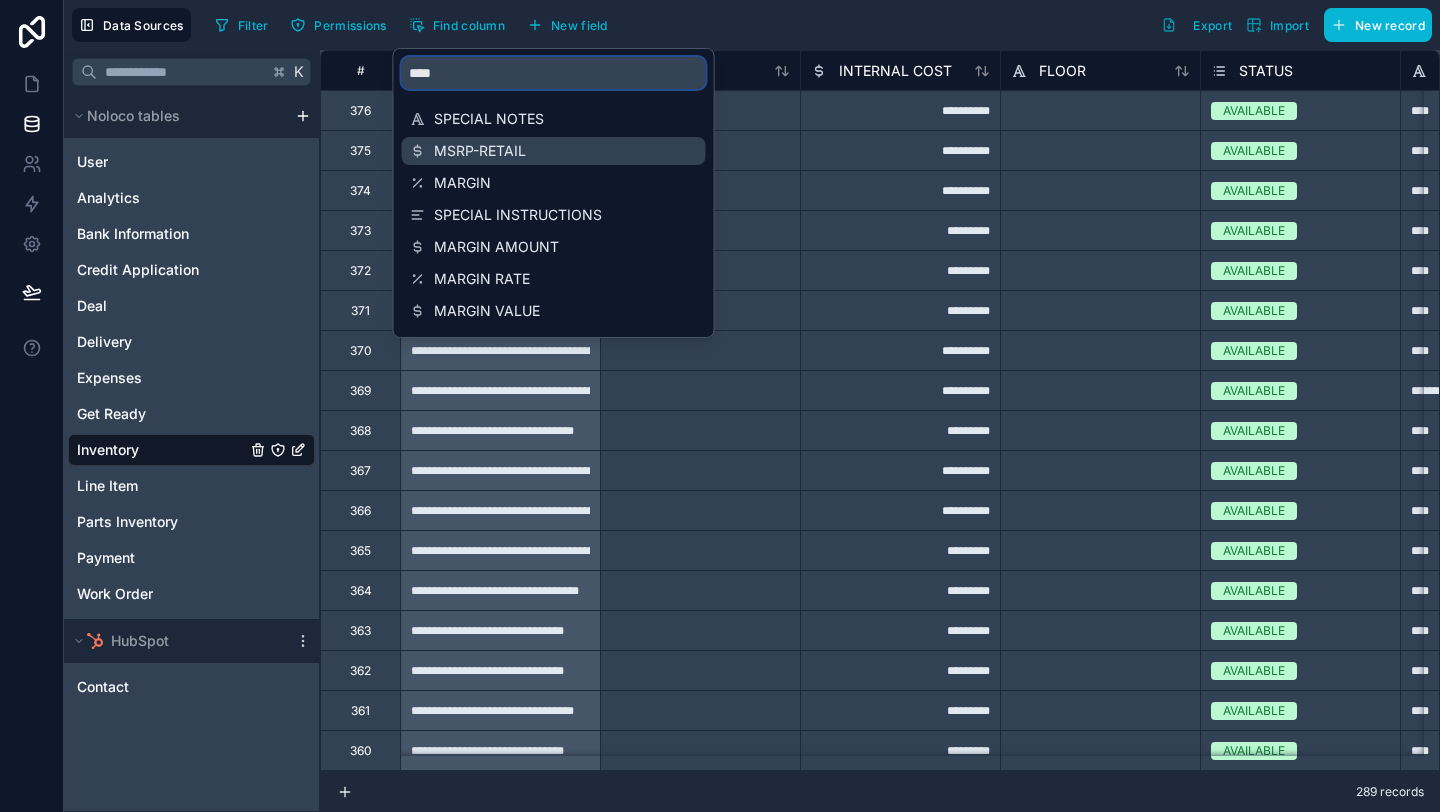 type on "****" 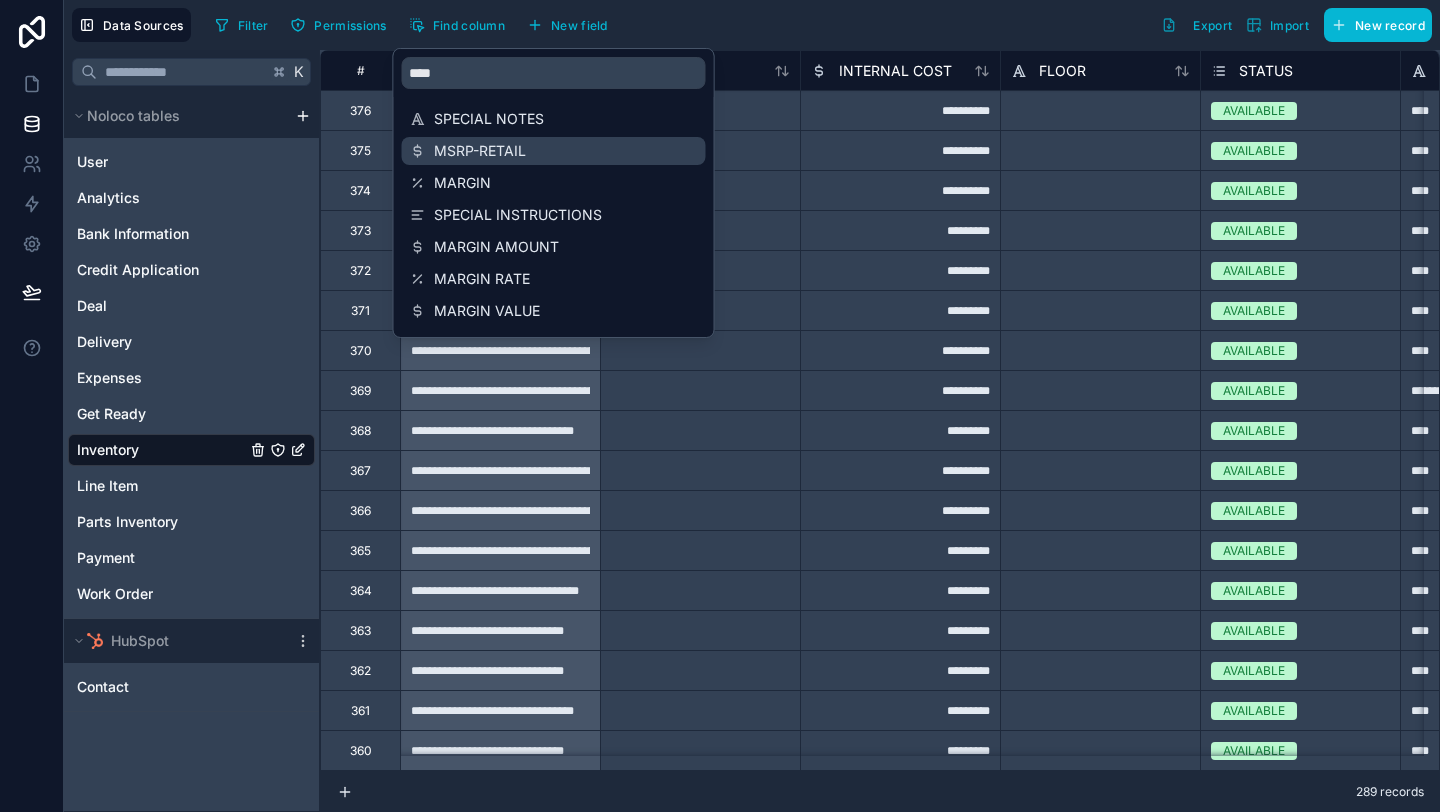 click on "MSRP-RETAIL" at bounding box center [555, 151] 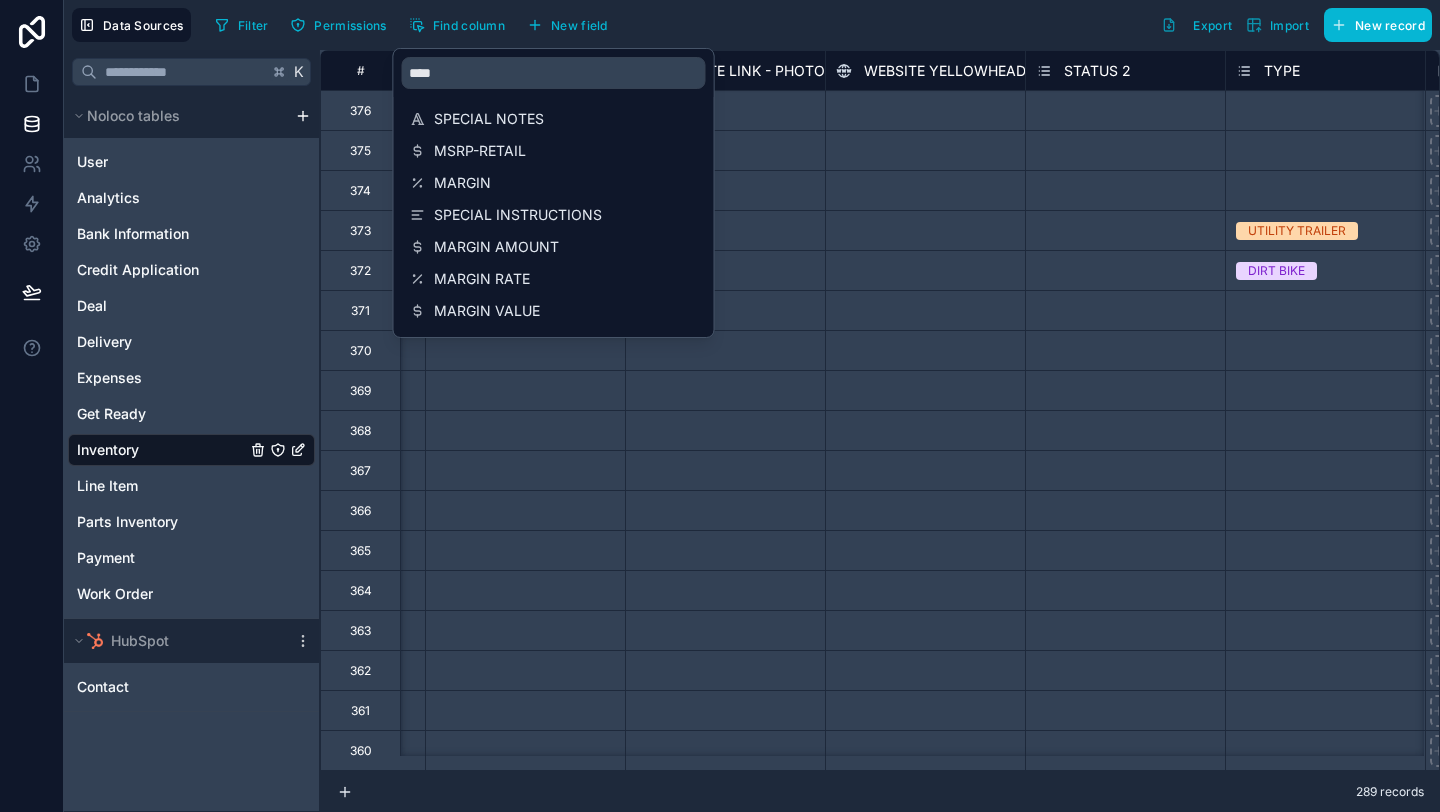 scroll, scrollTop: 0, scrollLeft: 2226, axis: horizontal 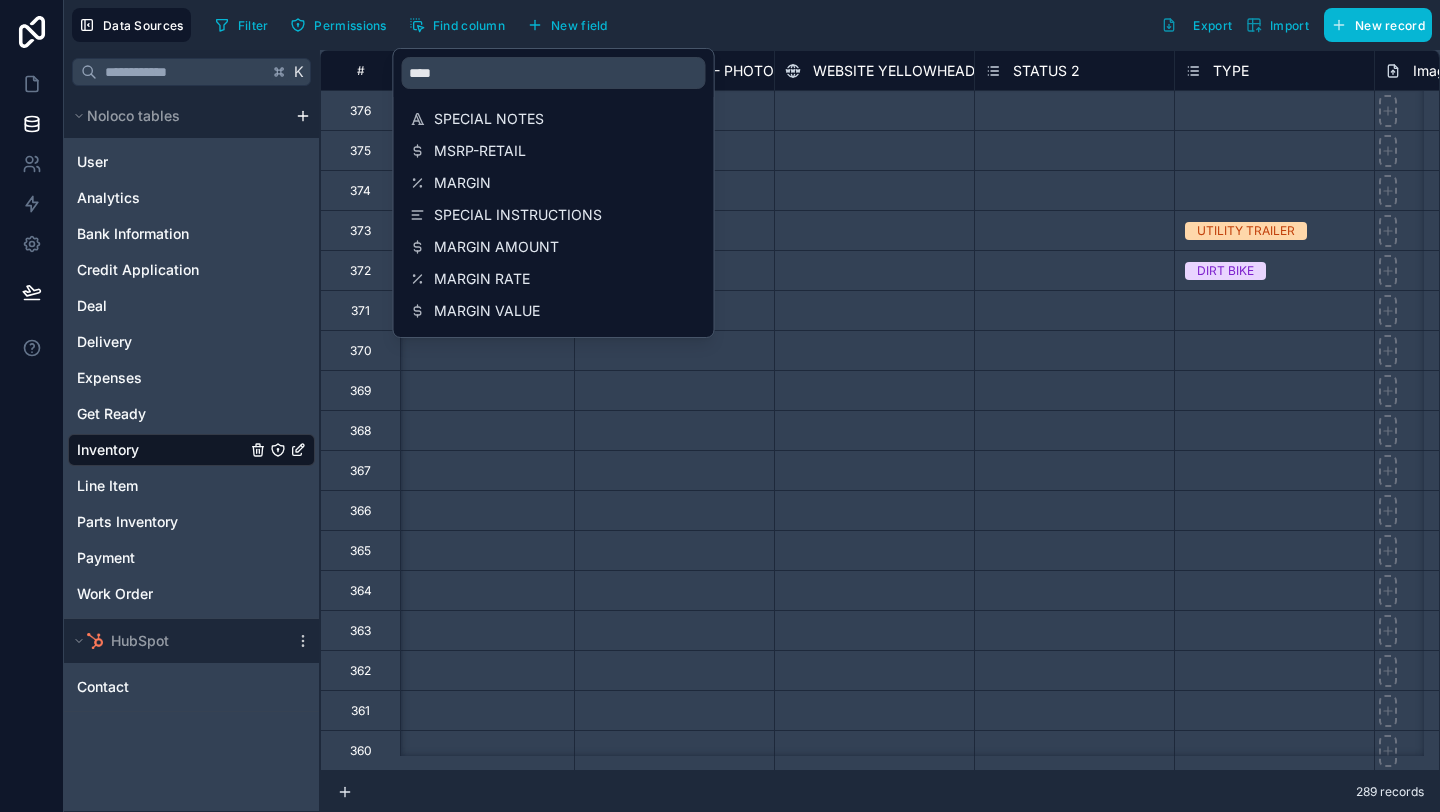 click on "Filter Permissions Find column New field Export Import New record" at bounding box center [819, 25] 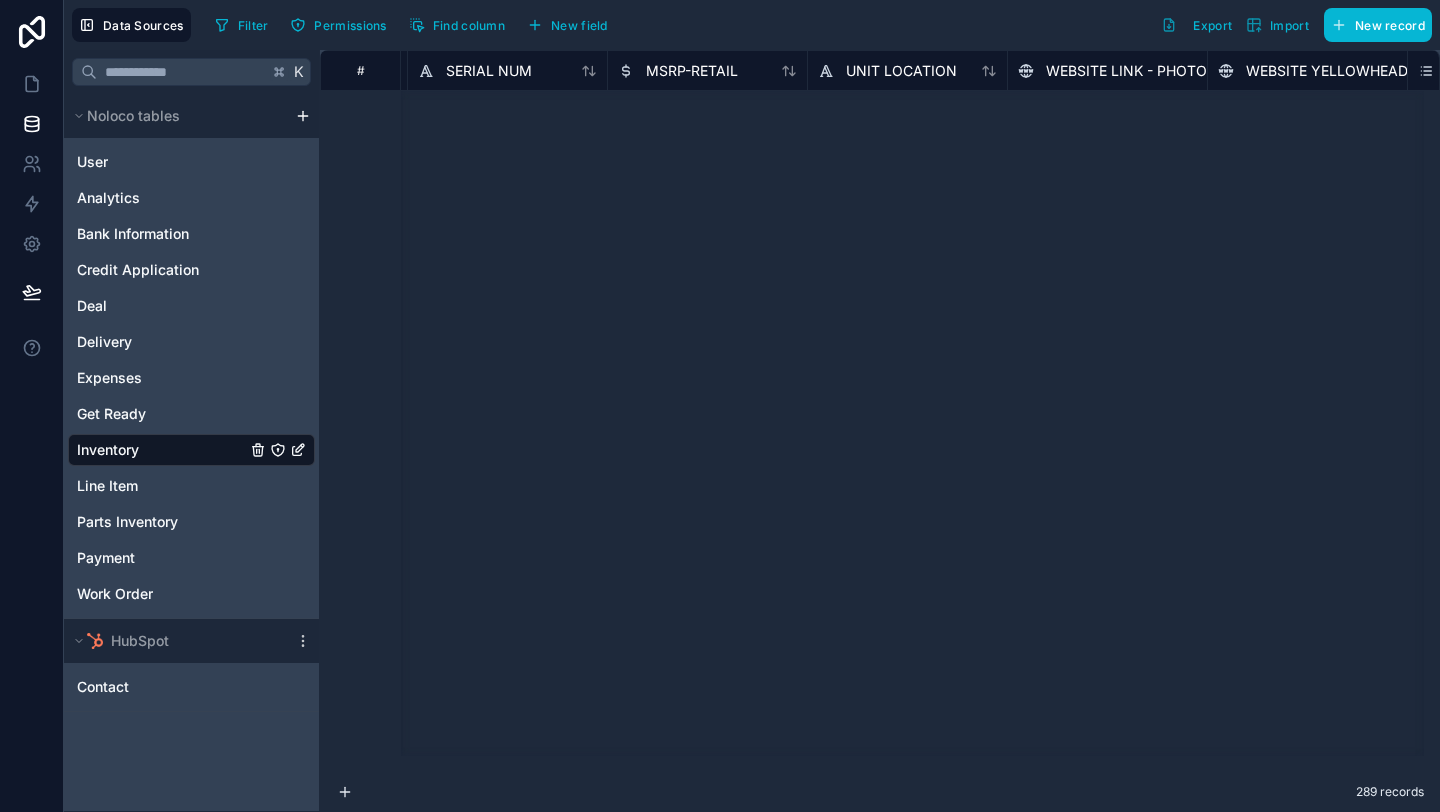 scroll, scrollTop: 0, scrollLeft: 1793, axis: horizontal 